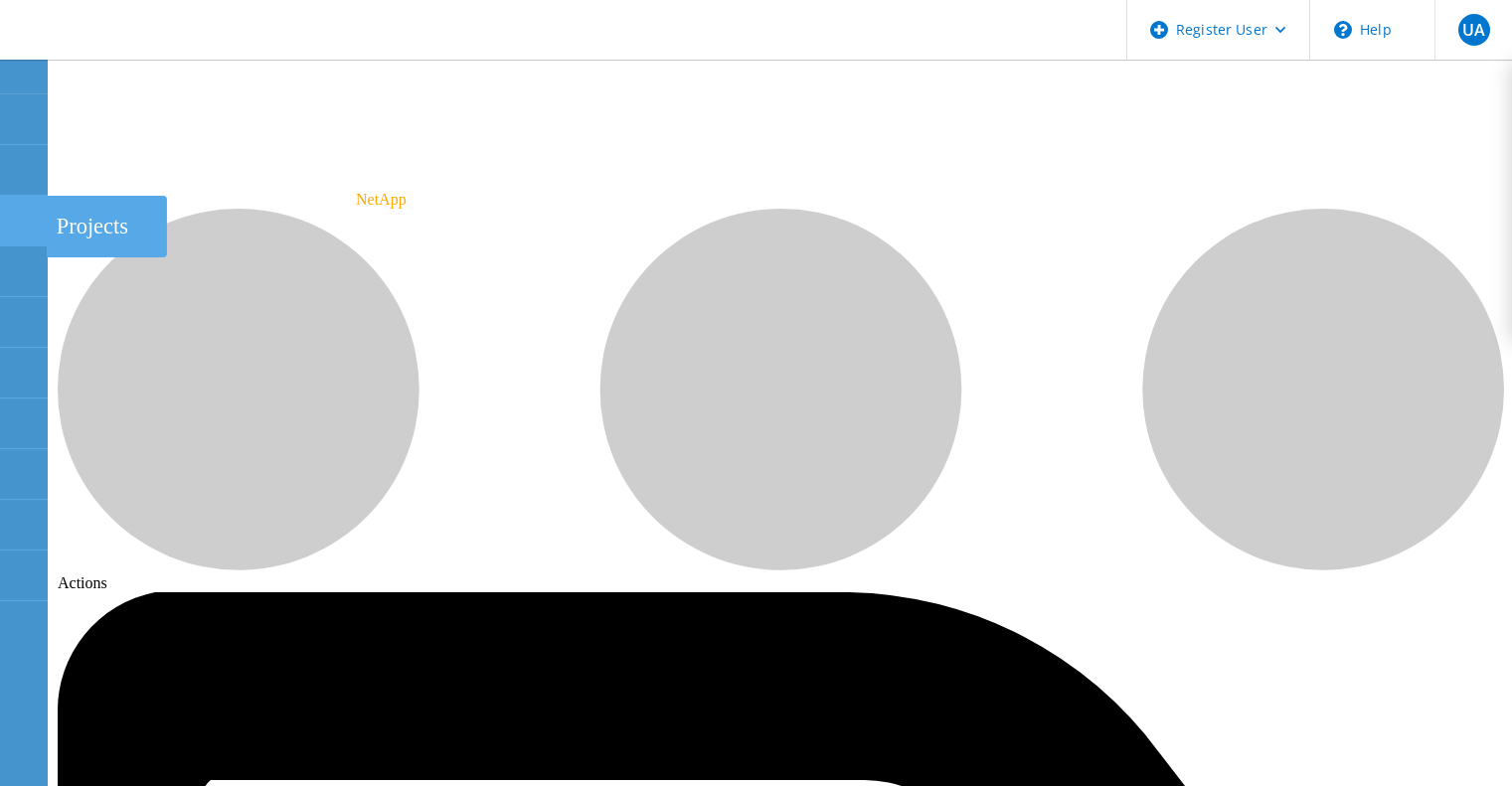 scroll, scrollTop: 0, scrollLeft: 0, axis: both 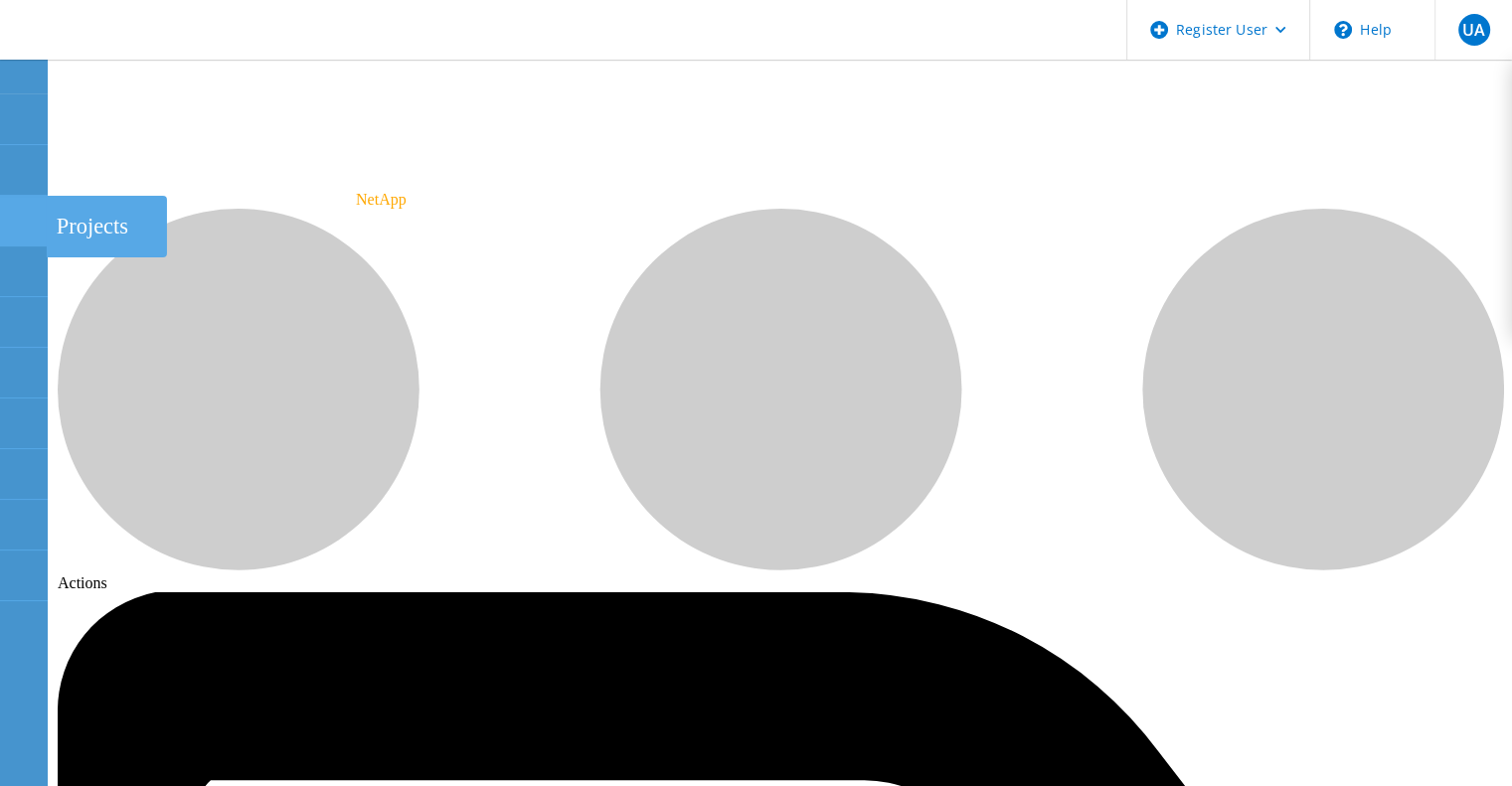 click at bounding box center (23, 224) 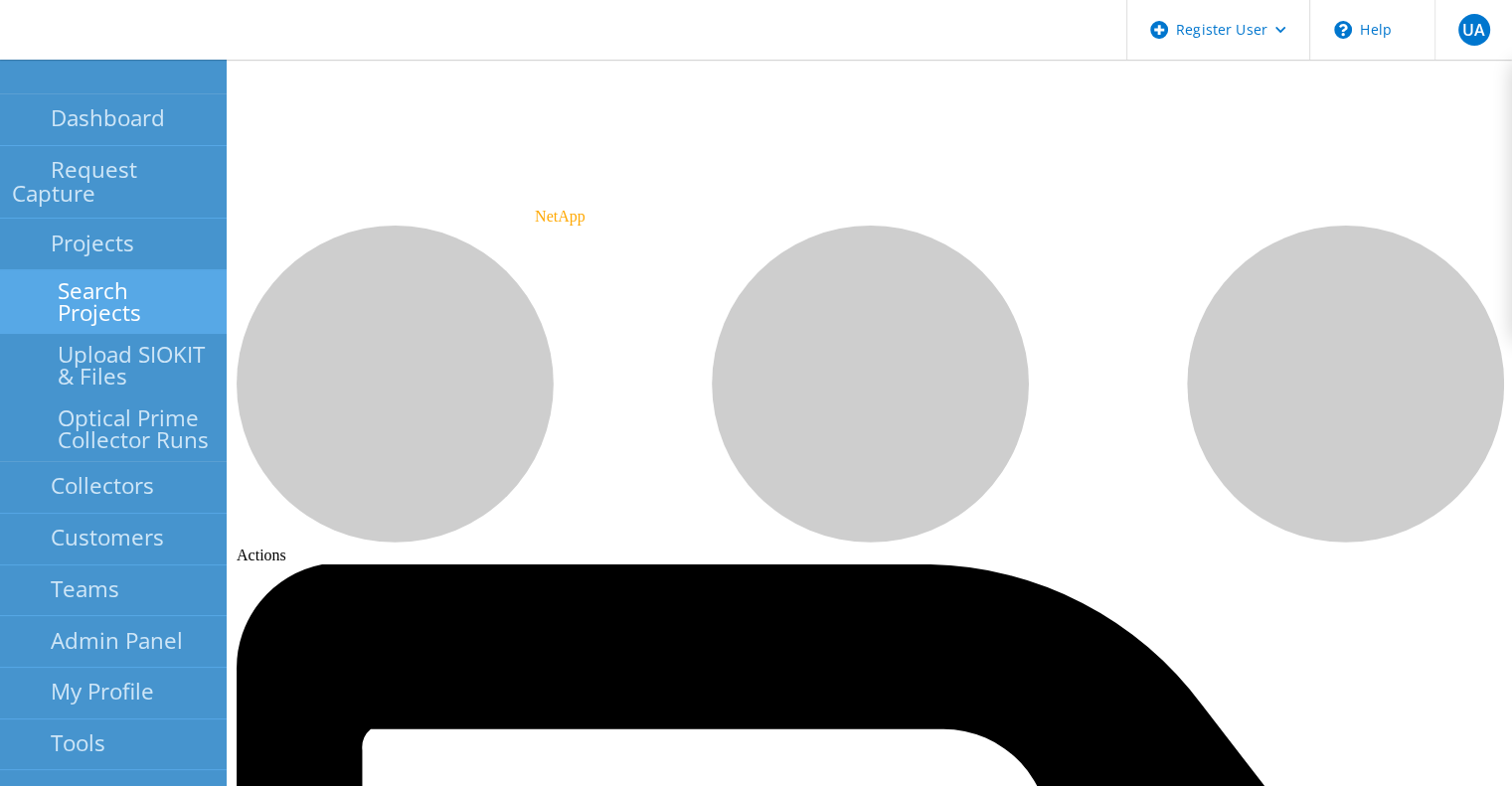 click on "Search Projects" at bounding box center (113, 302) 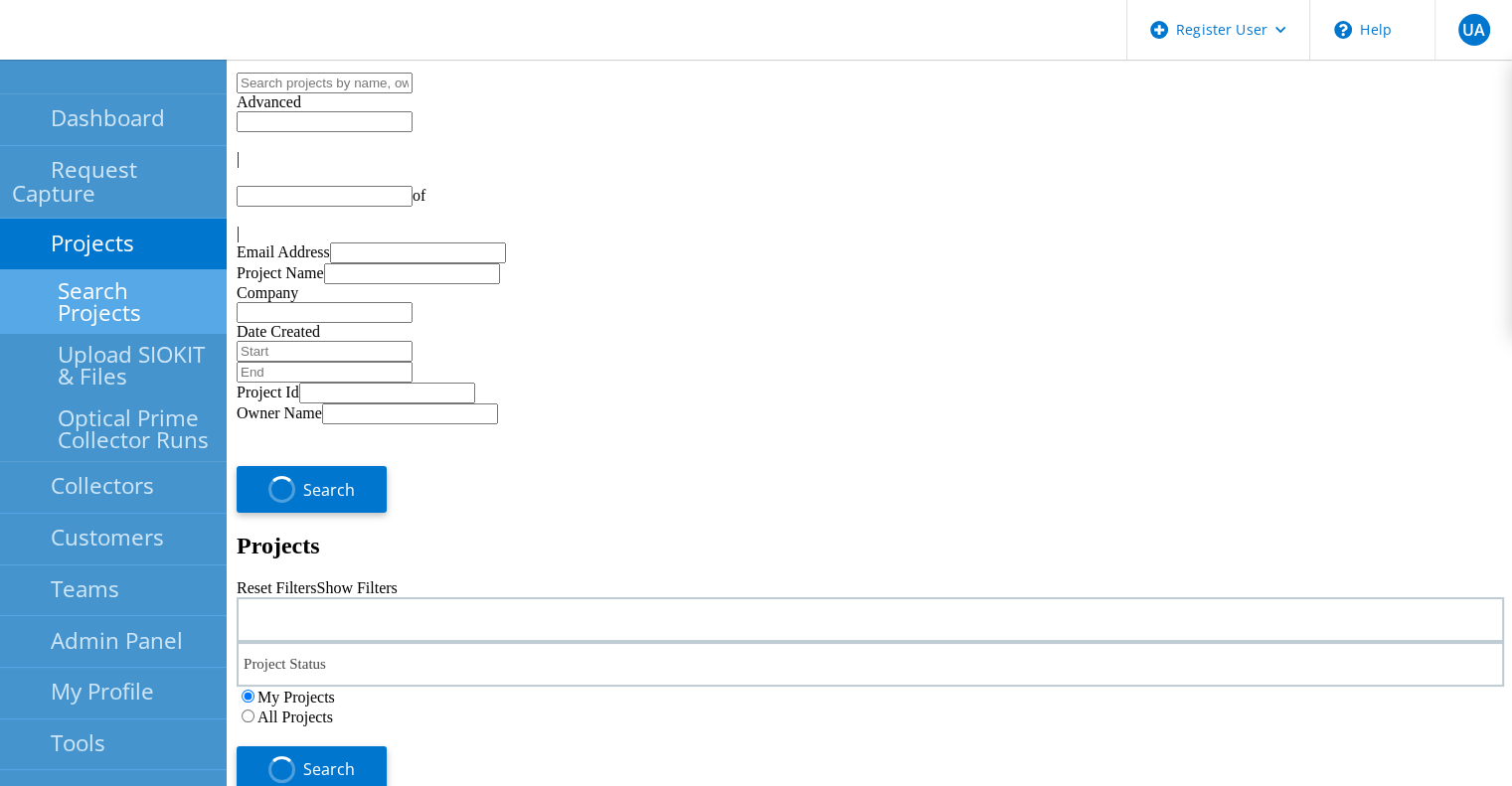 type on "1" 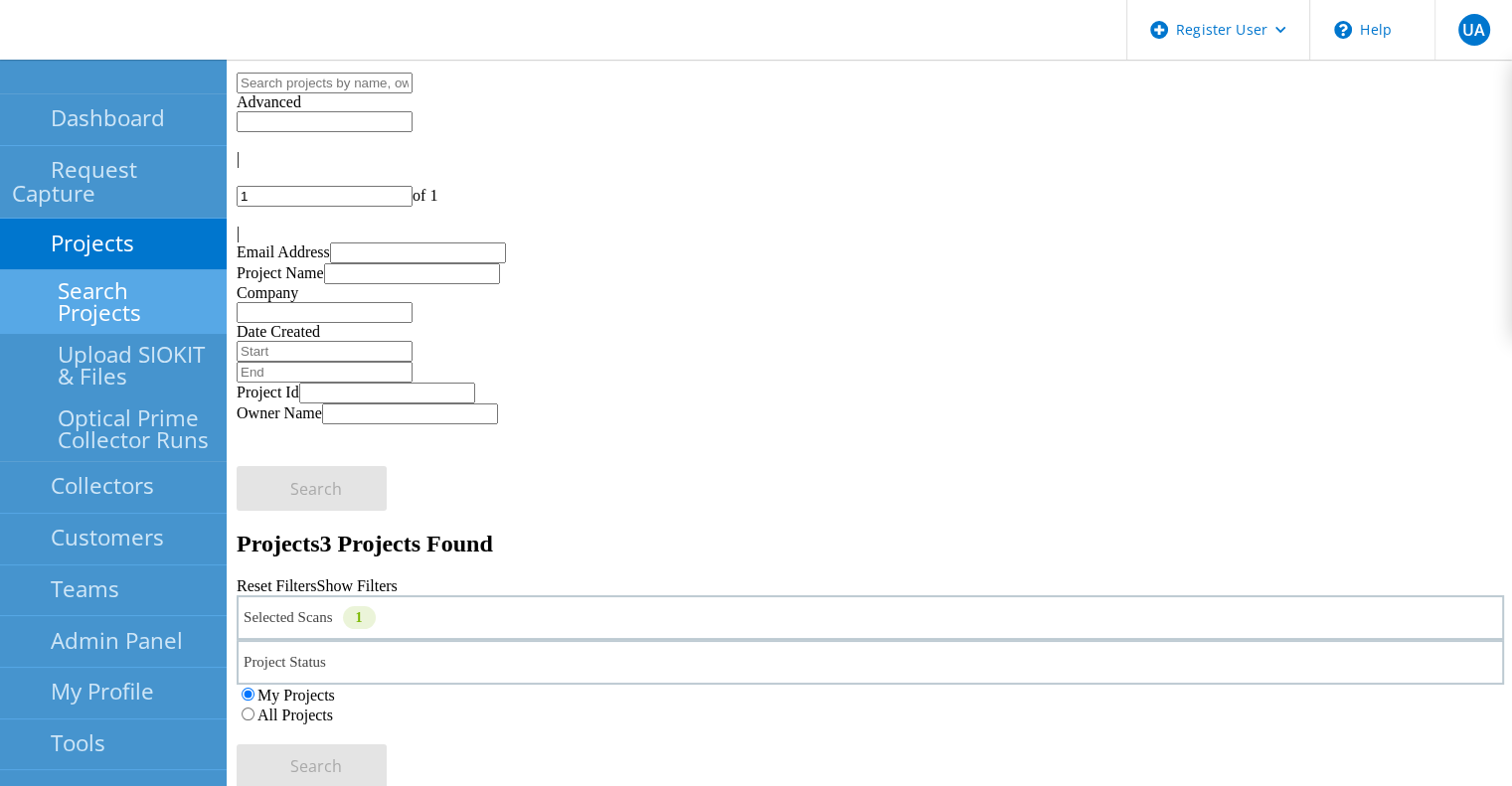 click on "Selected Scans   1" 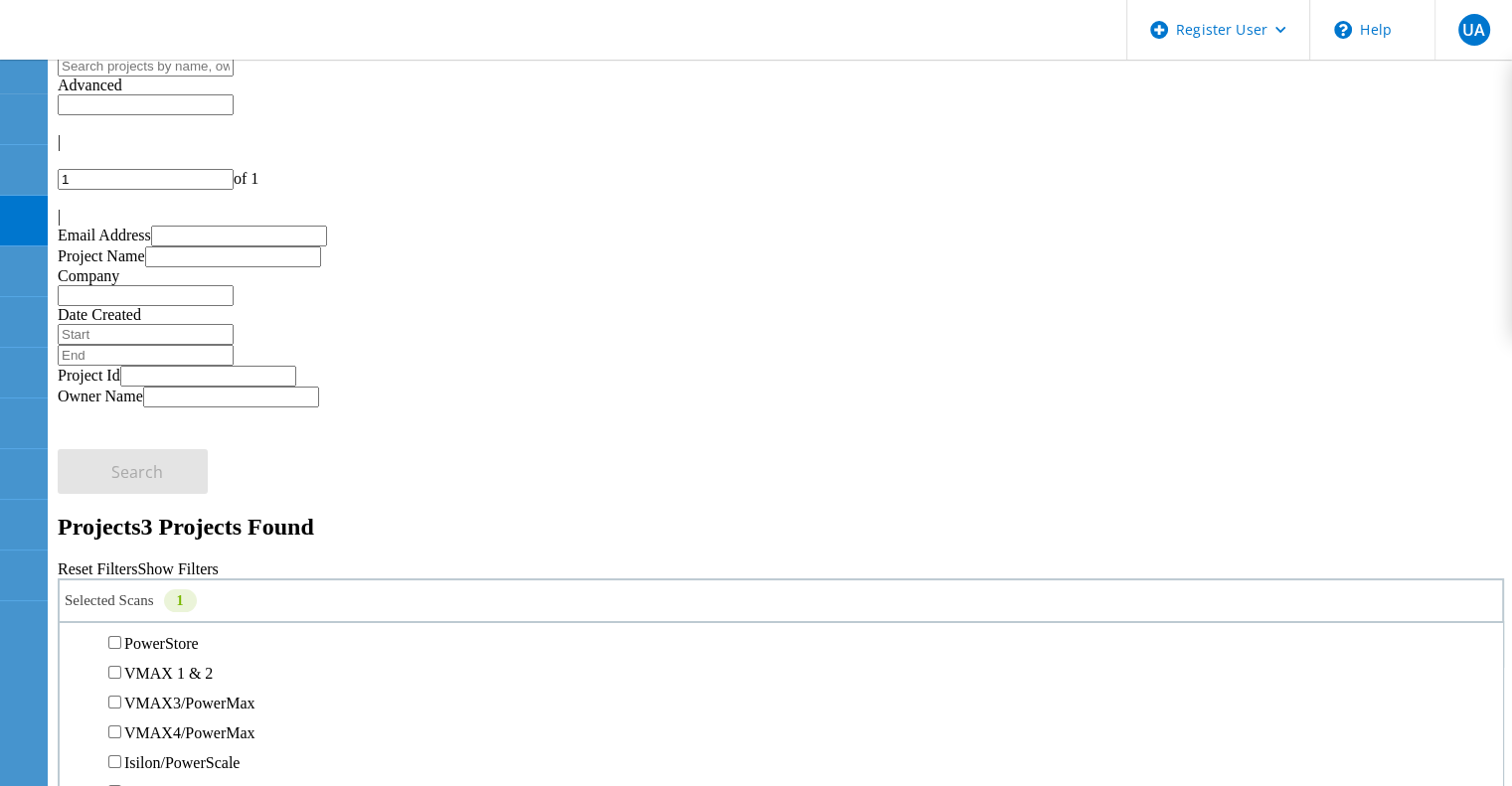 scroll, scrollTop: 429, scrollLeft: 0, axis: vertical 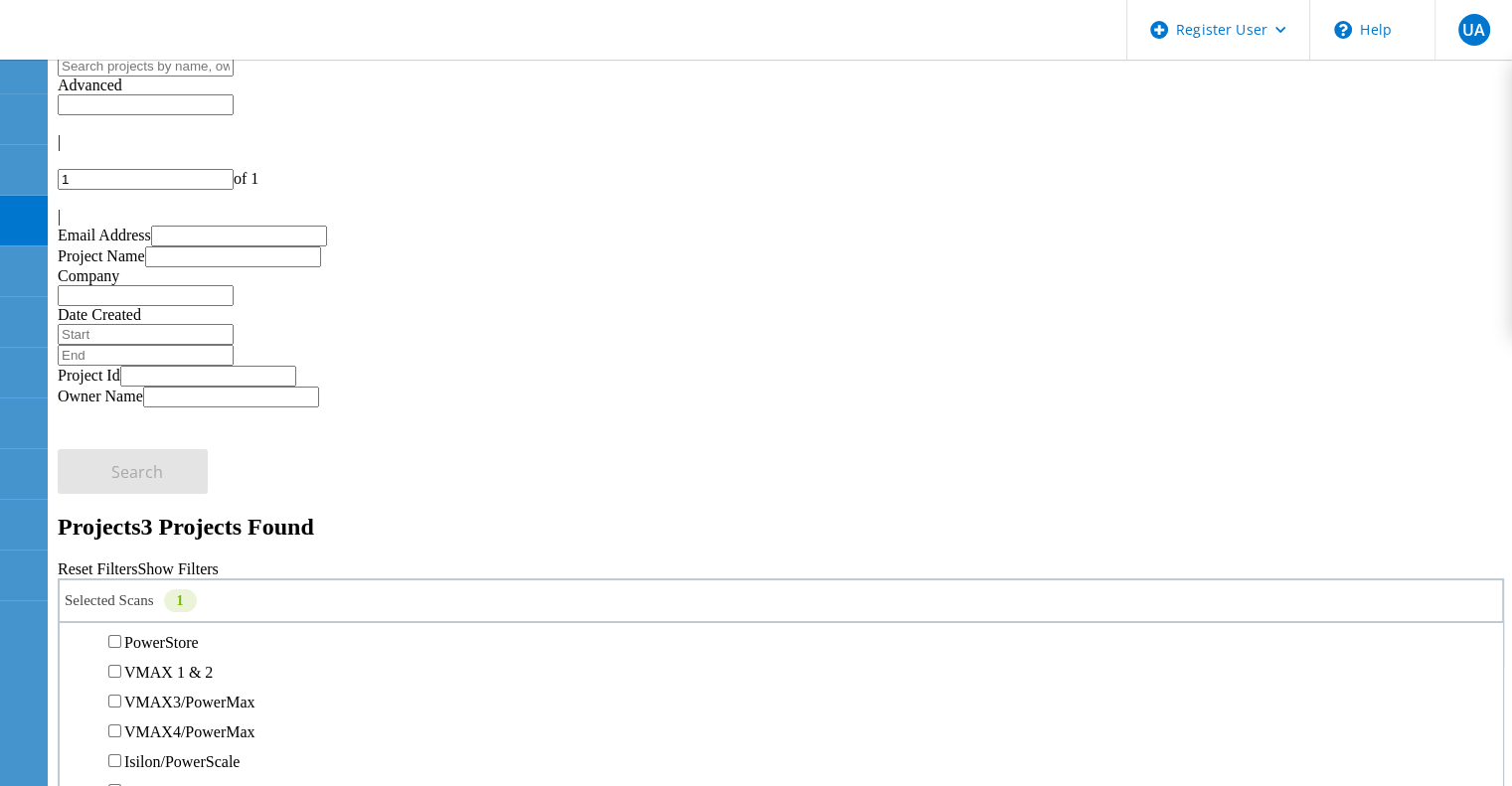 click on "Unity" 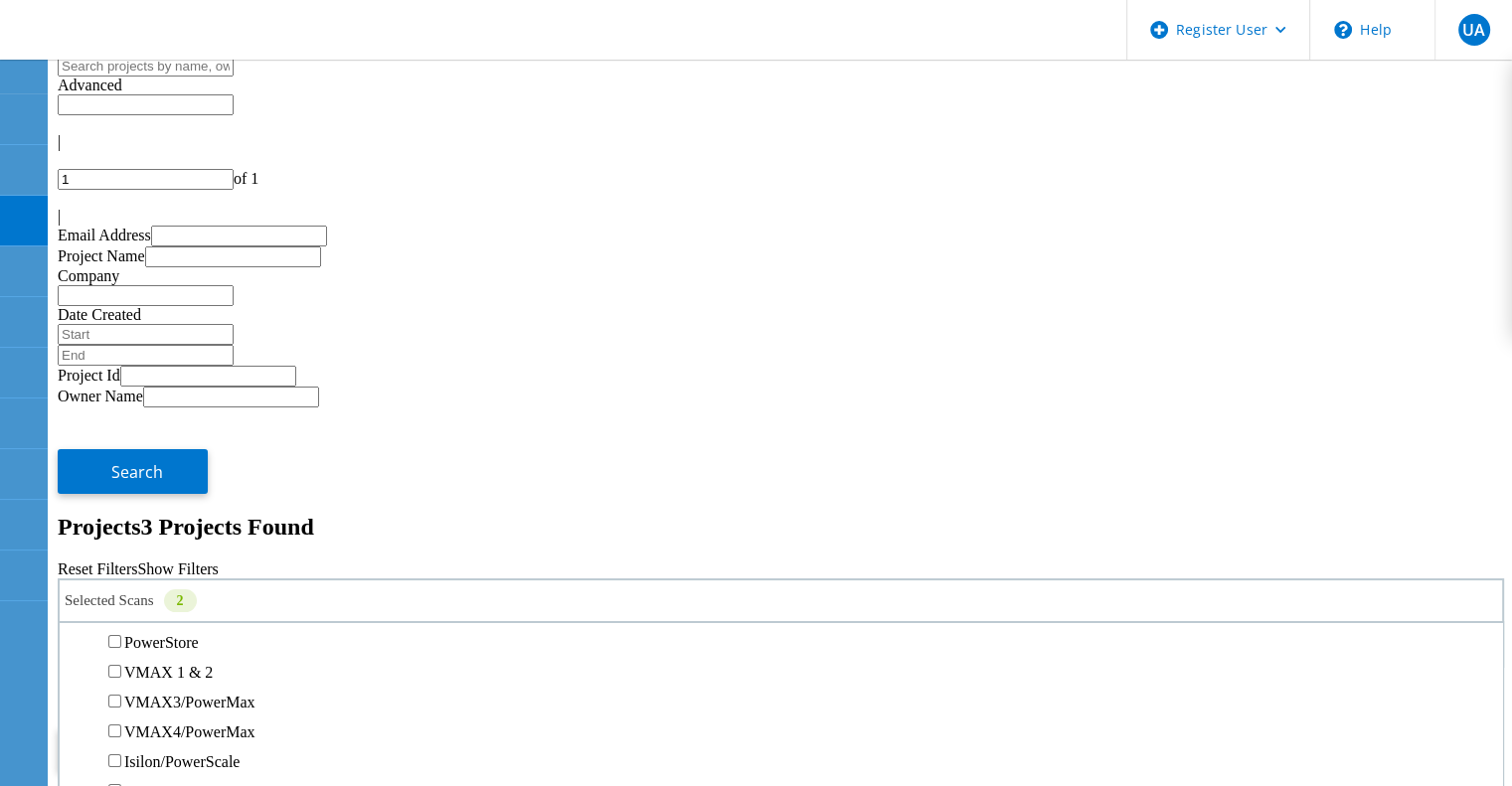 click on "Search" 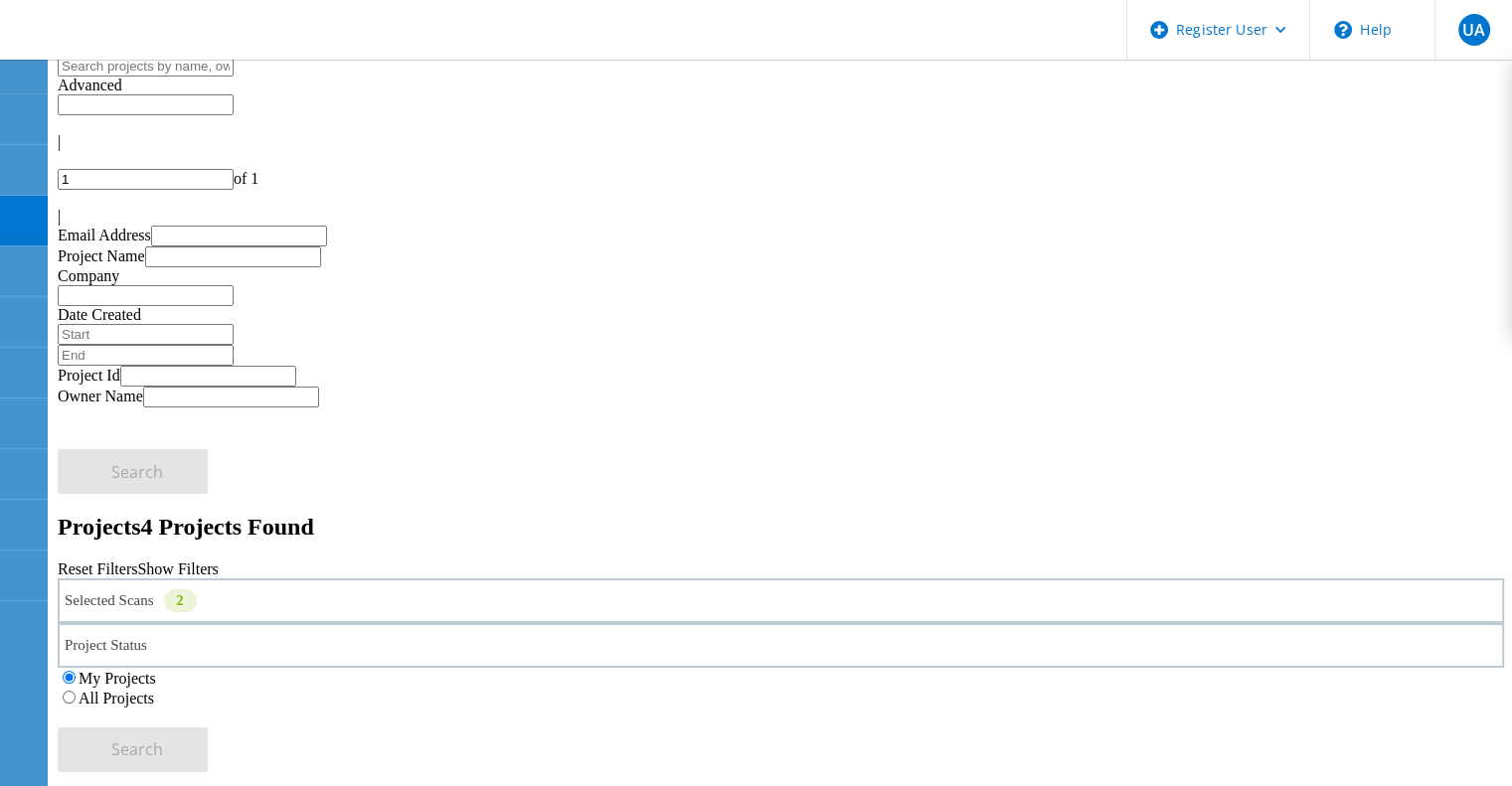 scroll, scrollTop: 135, scrollLeft: 0, axis: vertical 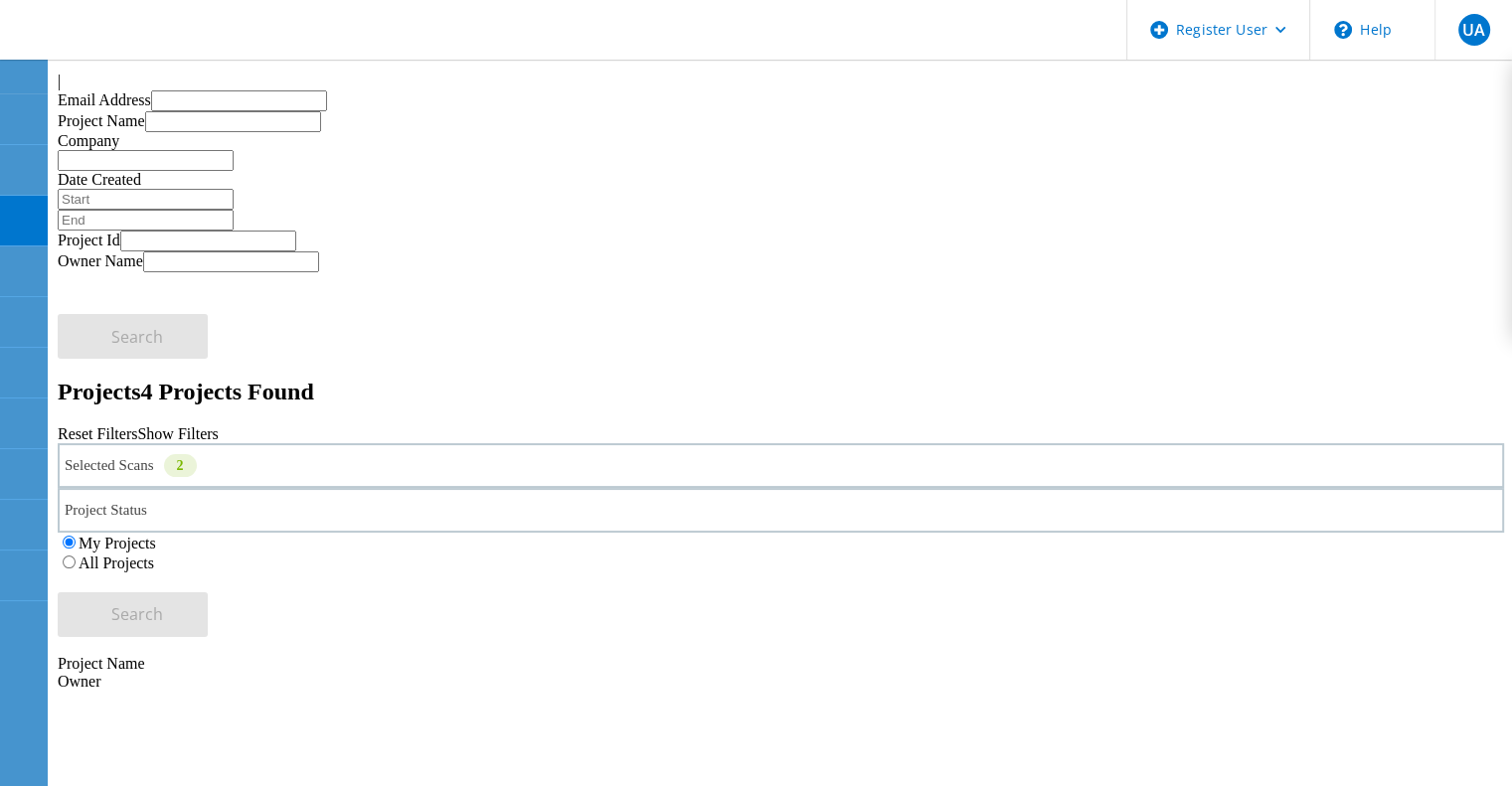 click on "Unity Test Project" 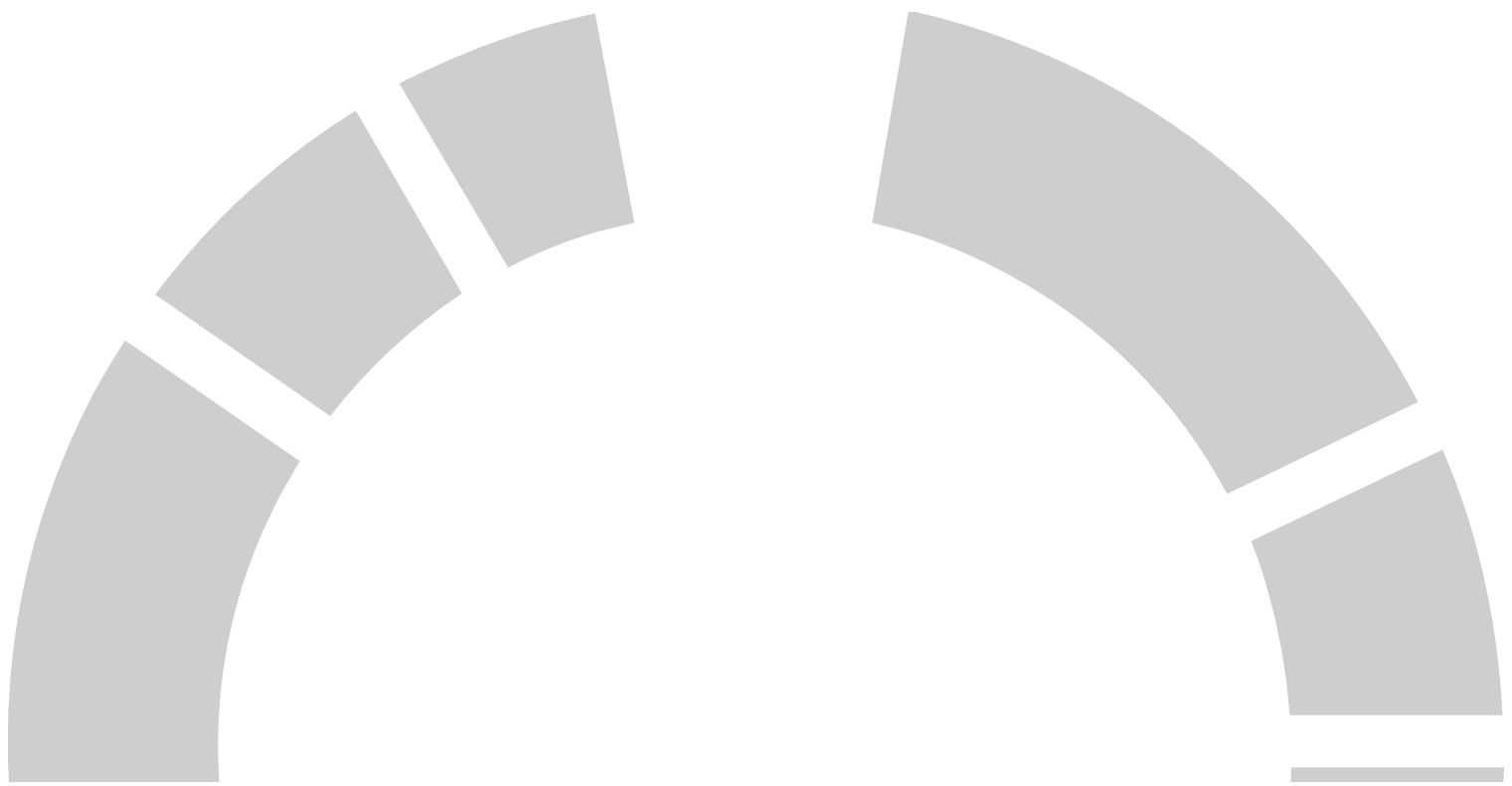 scroll, scrollTop: 0, scrollLeft: 0, axis: both 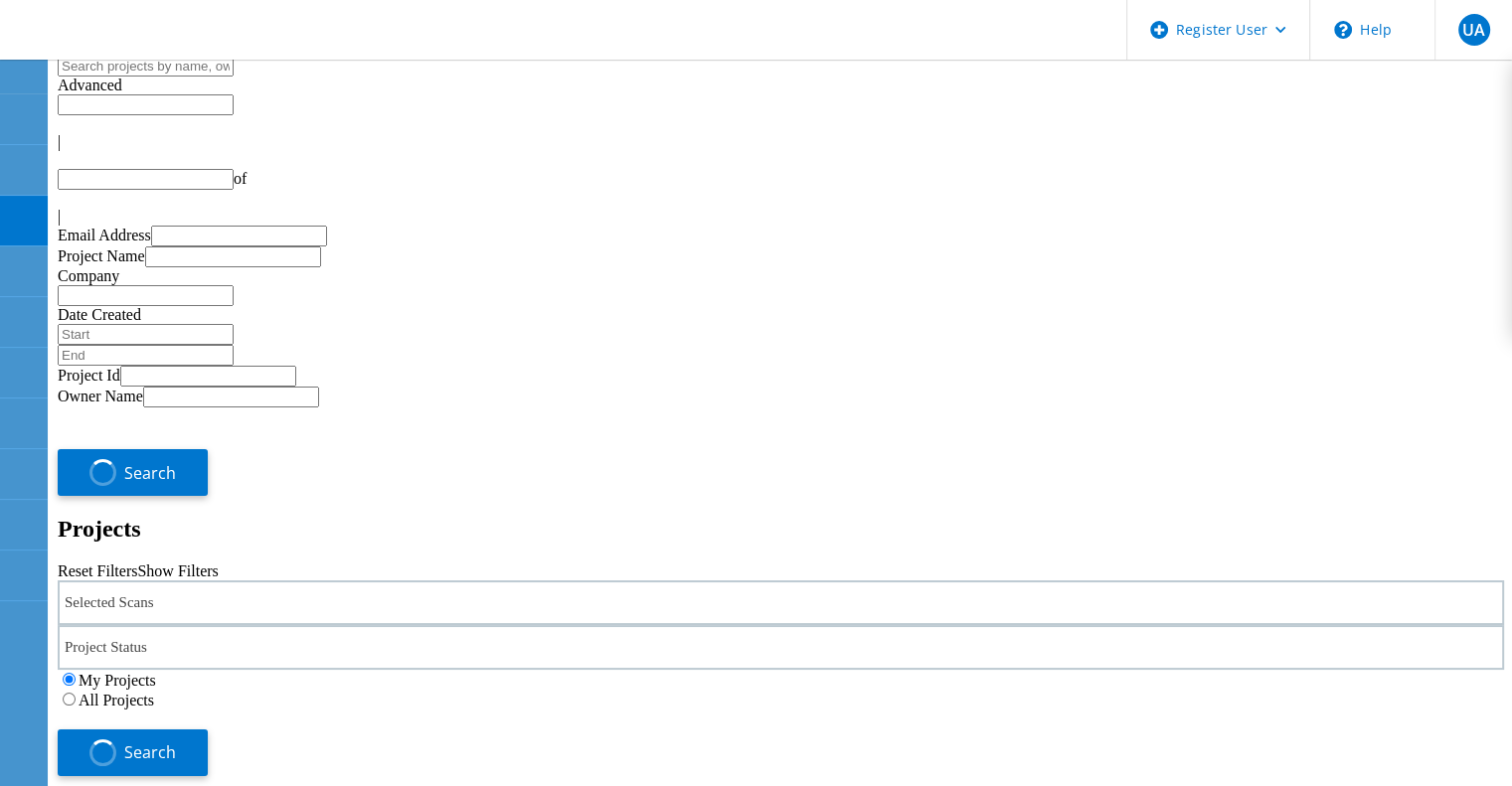 type on "1" 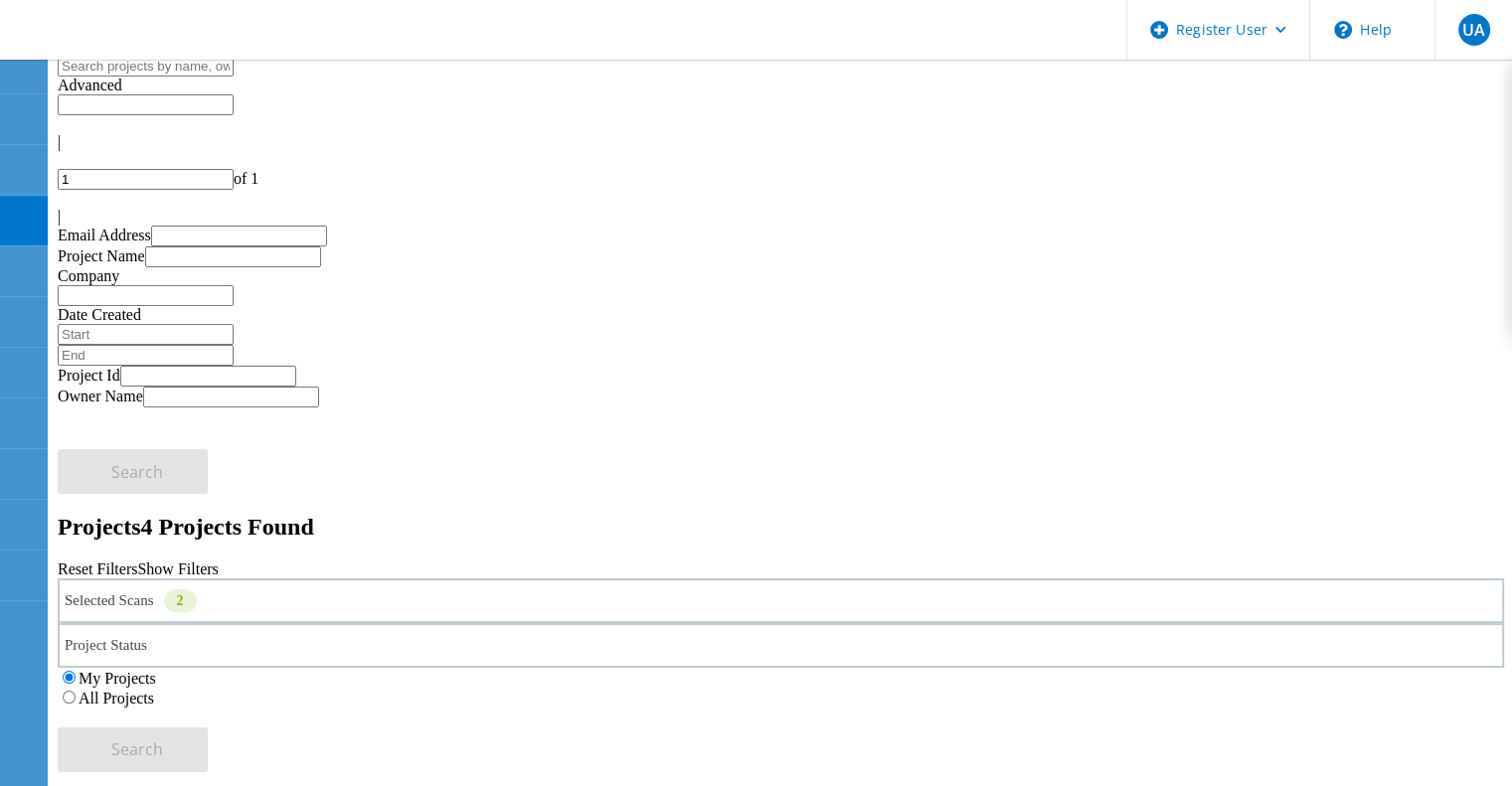click on "All Projects" 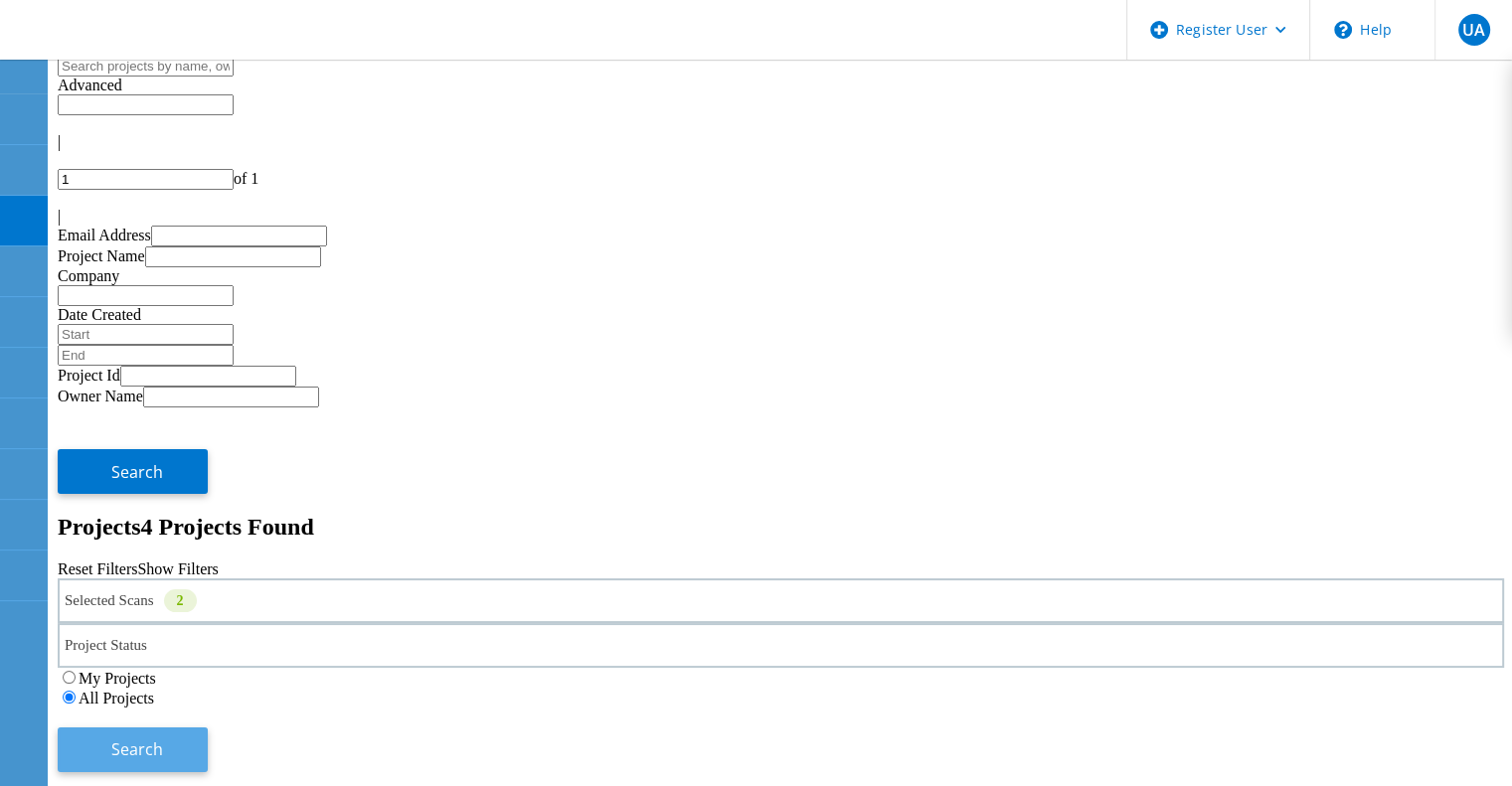 click on "Search" 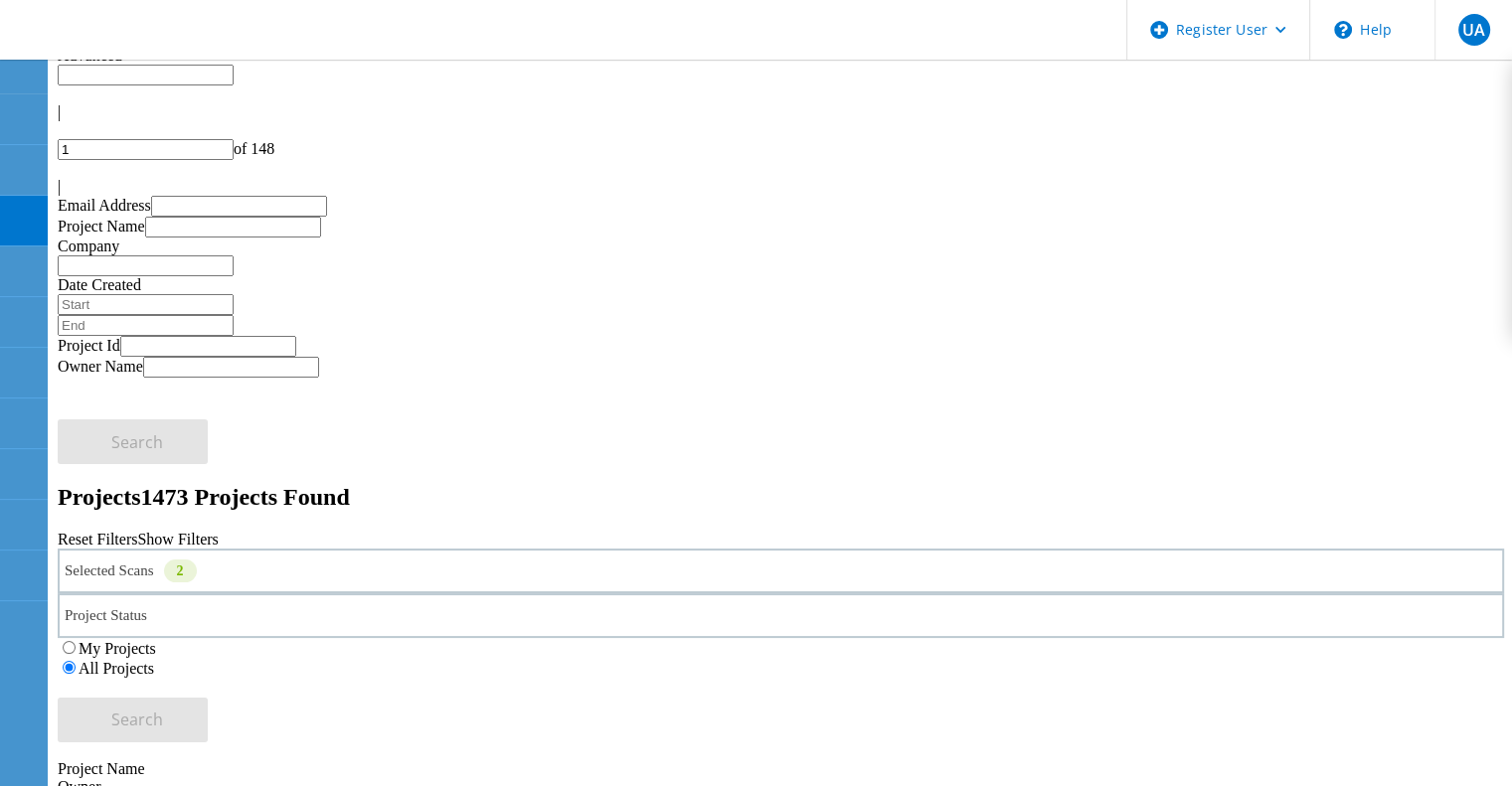scroll, scrollTop: 0, scrollLeft: 0, axis: both 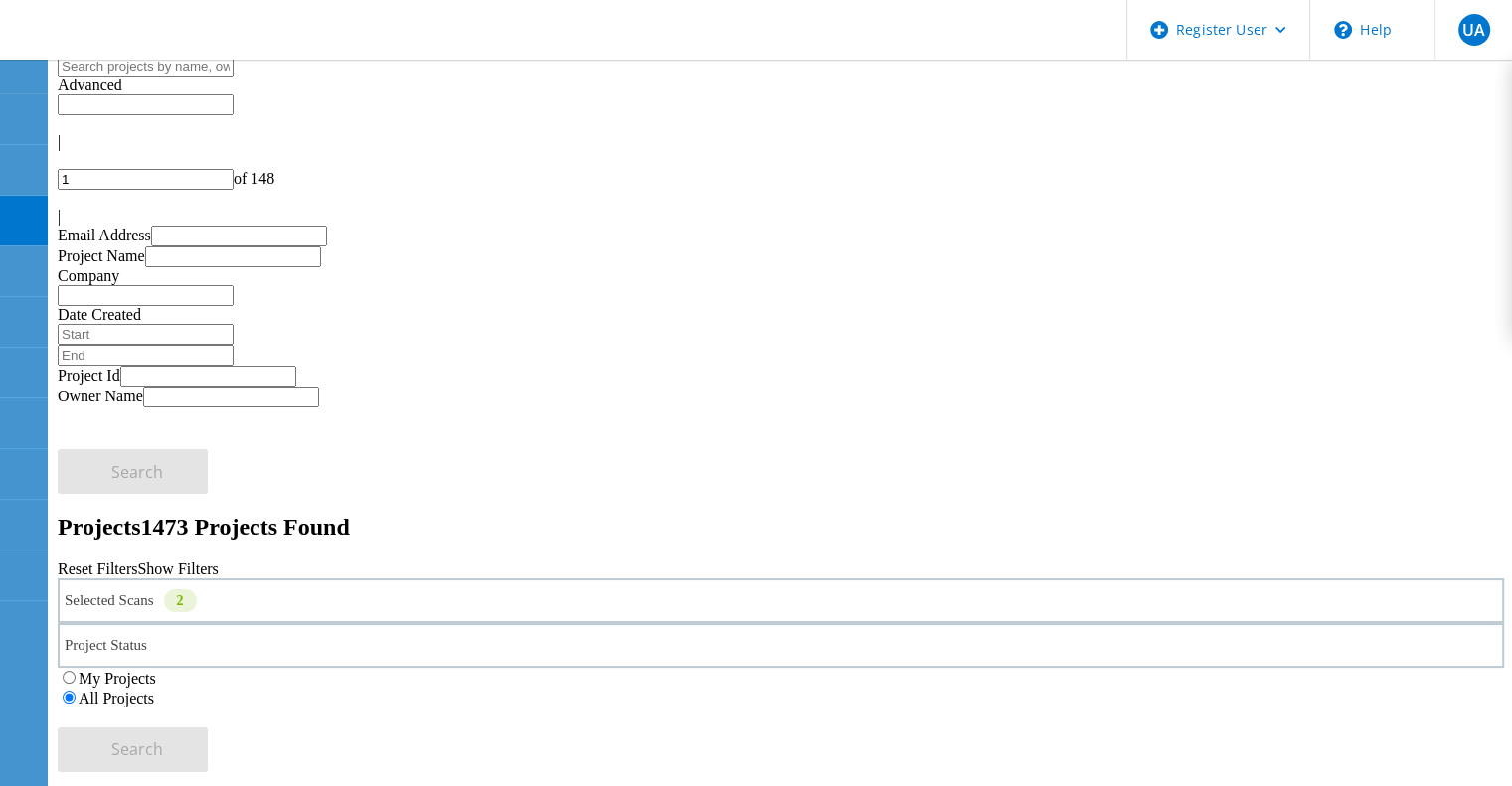 click 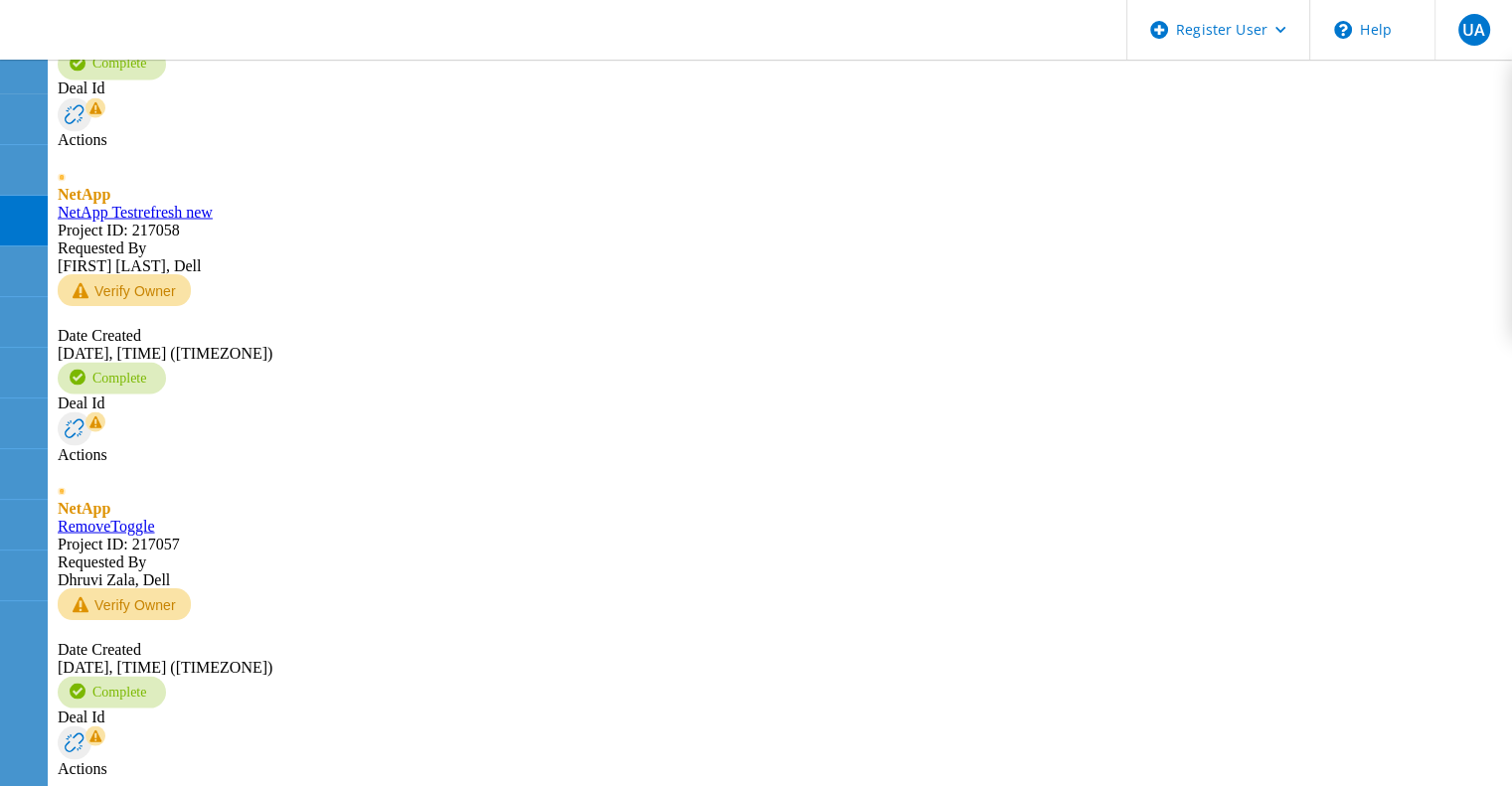 scroll, scrollTop: 3605, scrollLeft: 0, axis: vertical 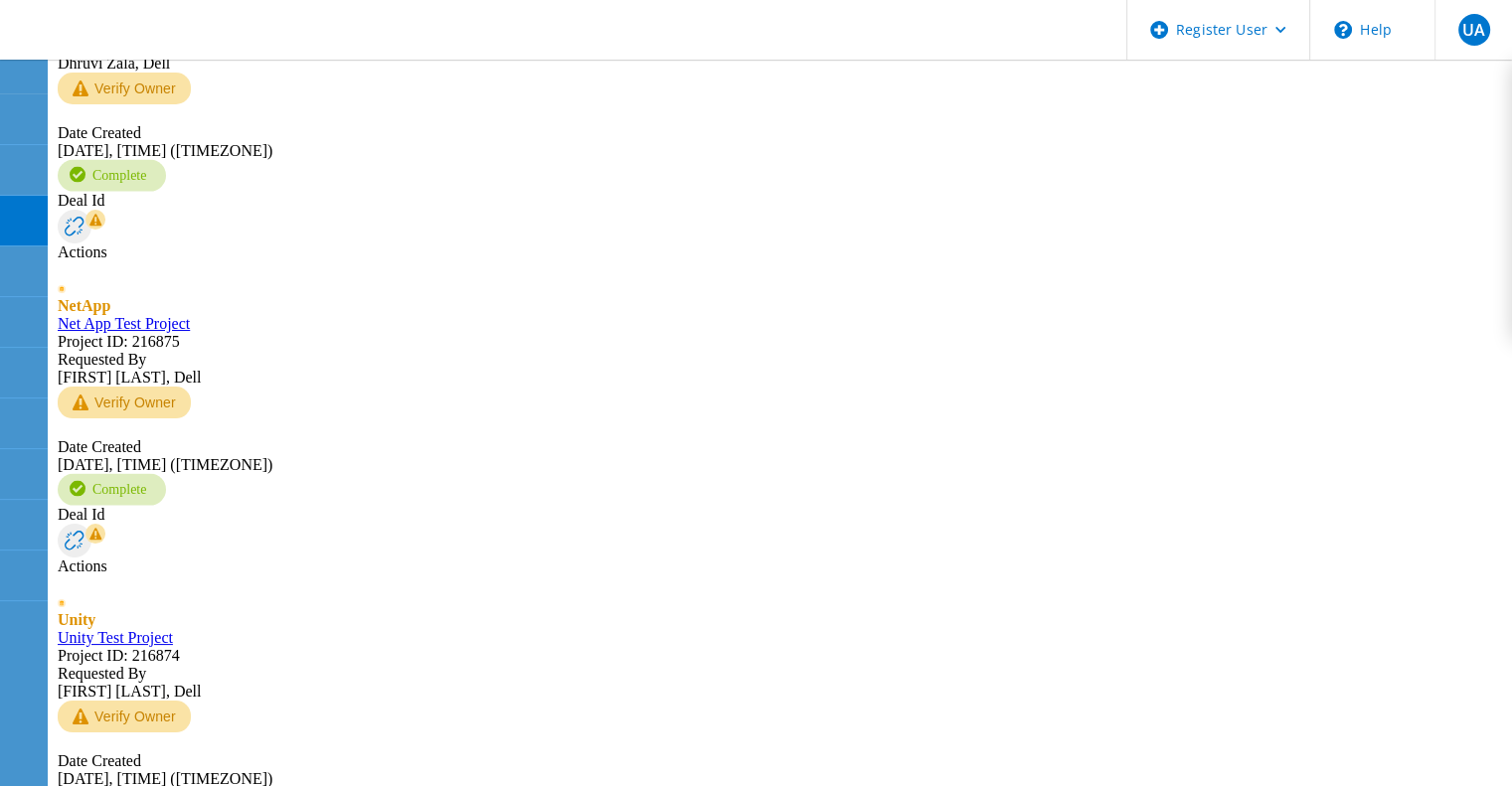 click on "|" 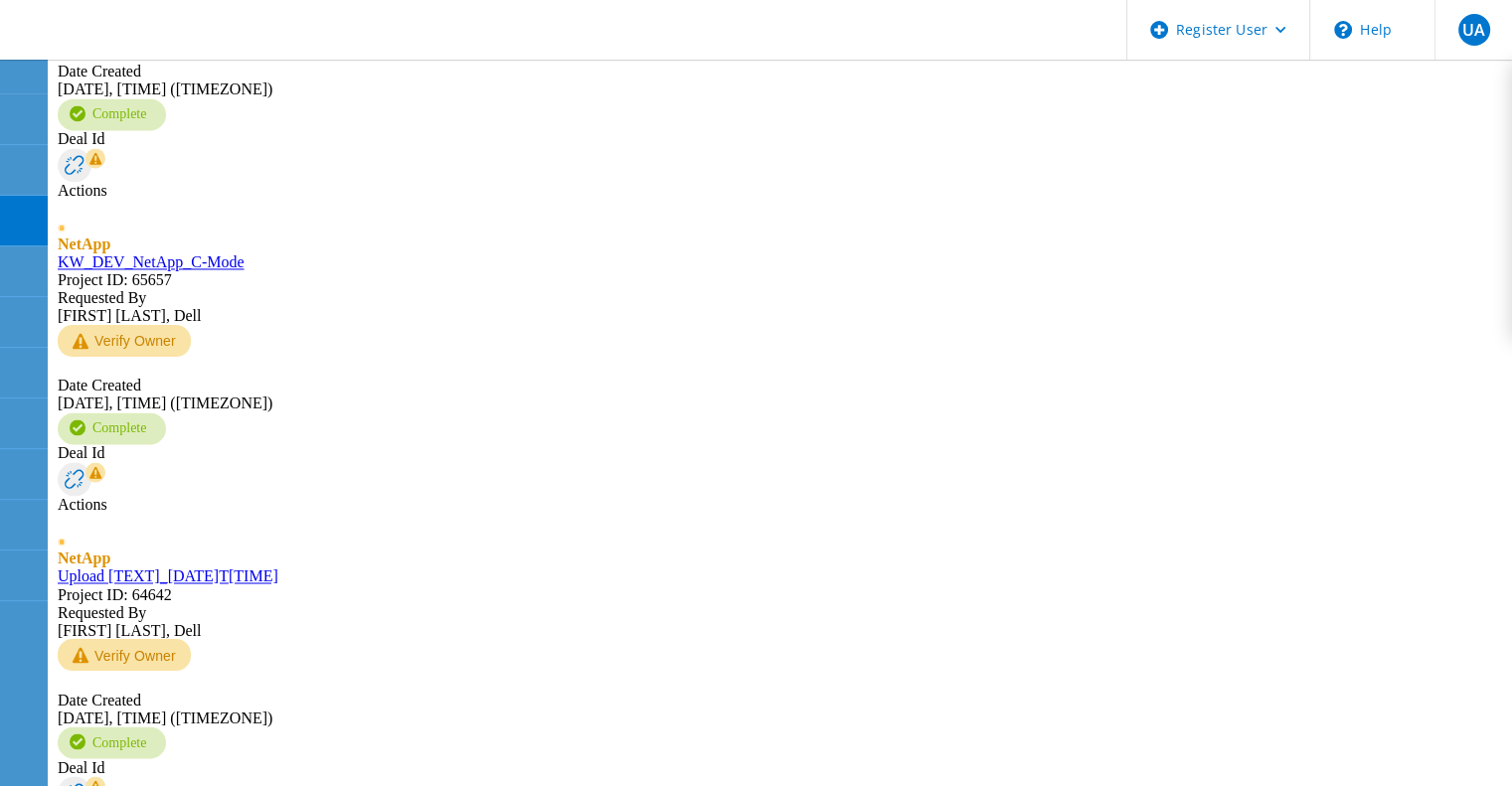 scroll, scrollTop: 3507, scrollLeft: 0, axis: vertical 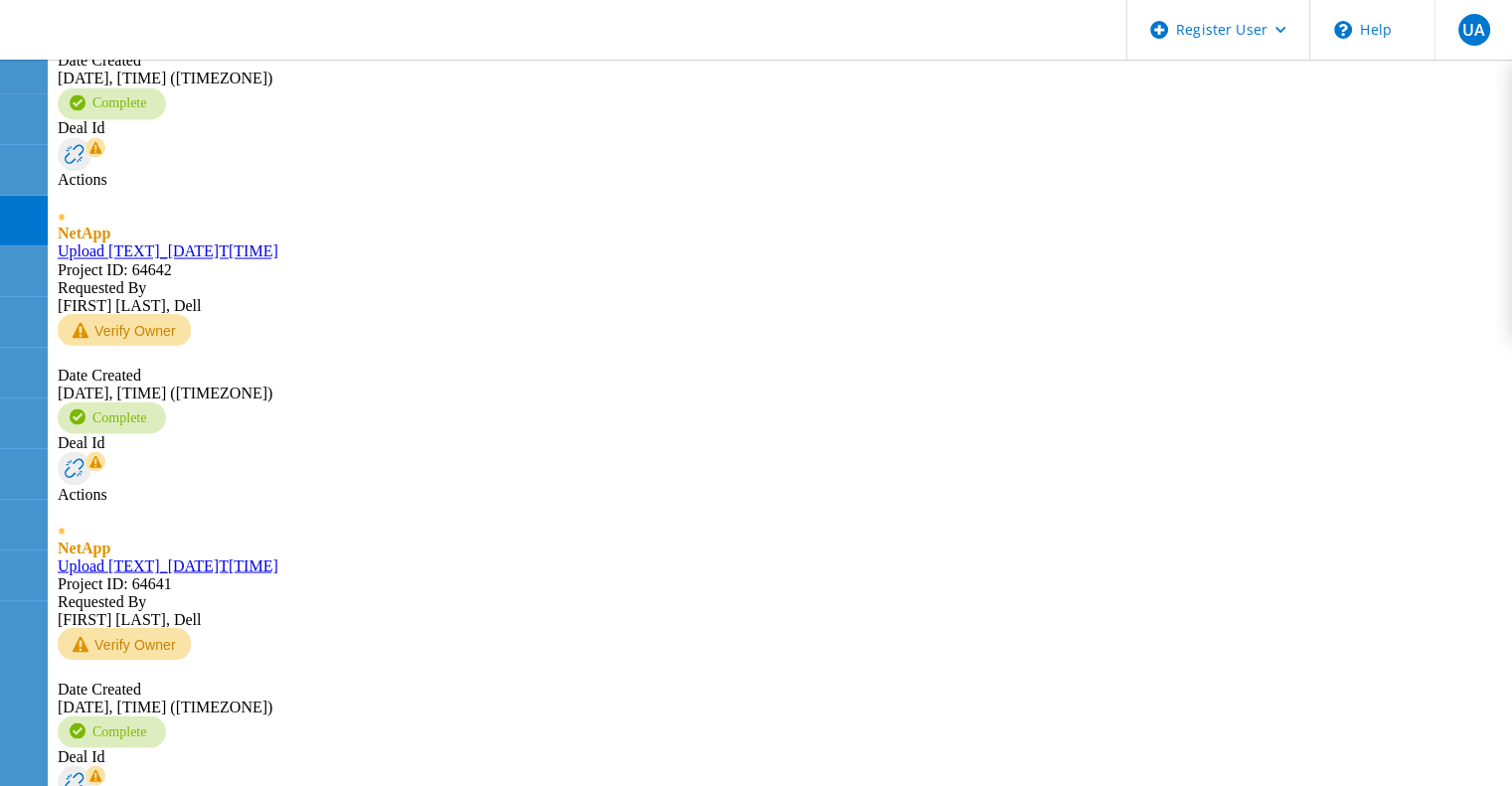 click on "Smoke Test NetApp 10min" 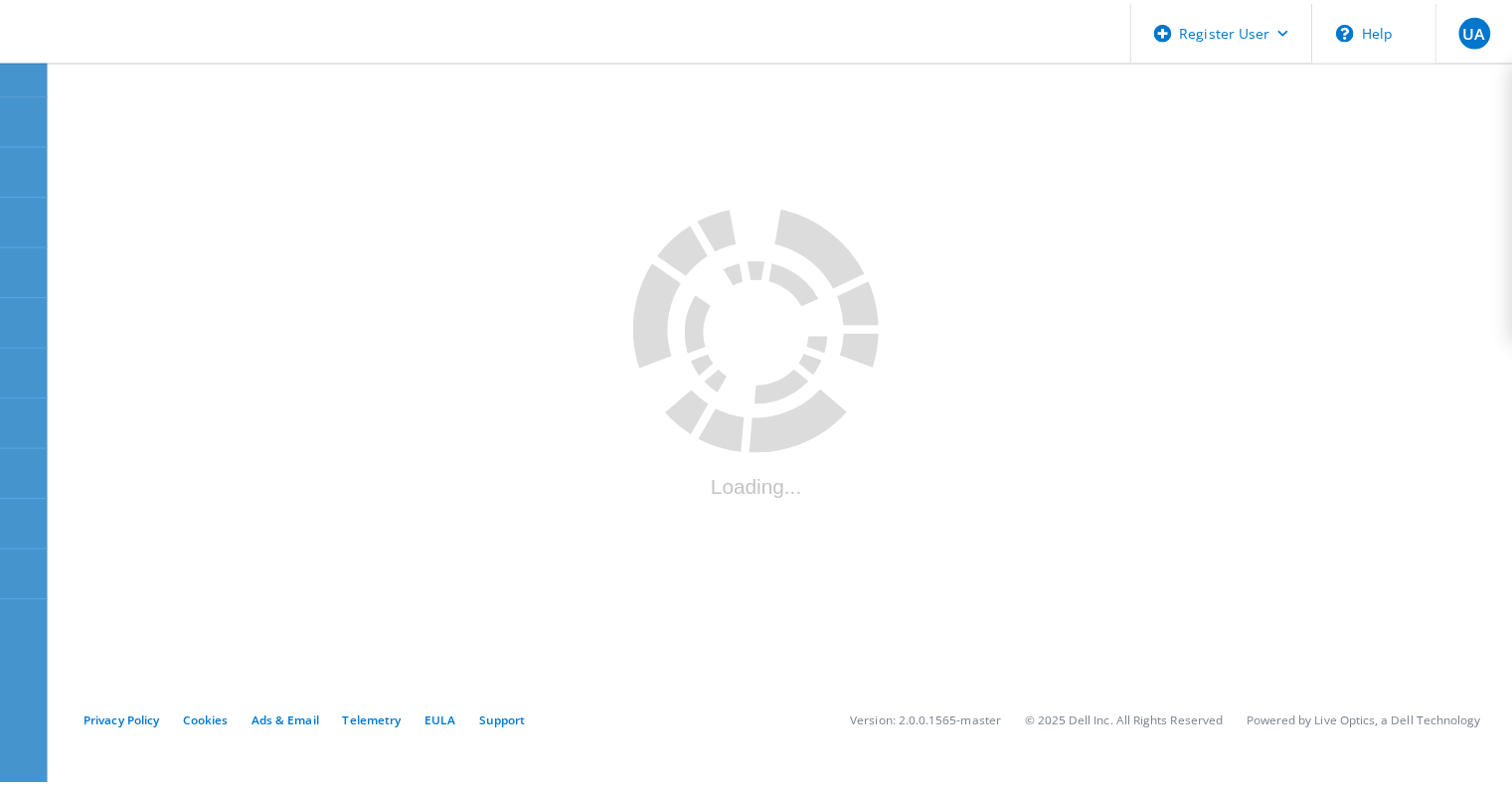 scroll, scrollTop: 0, scrollLeft: 0, axis: both 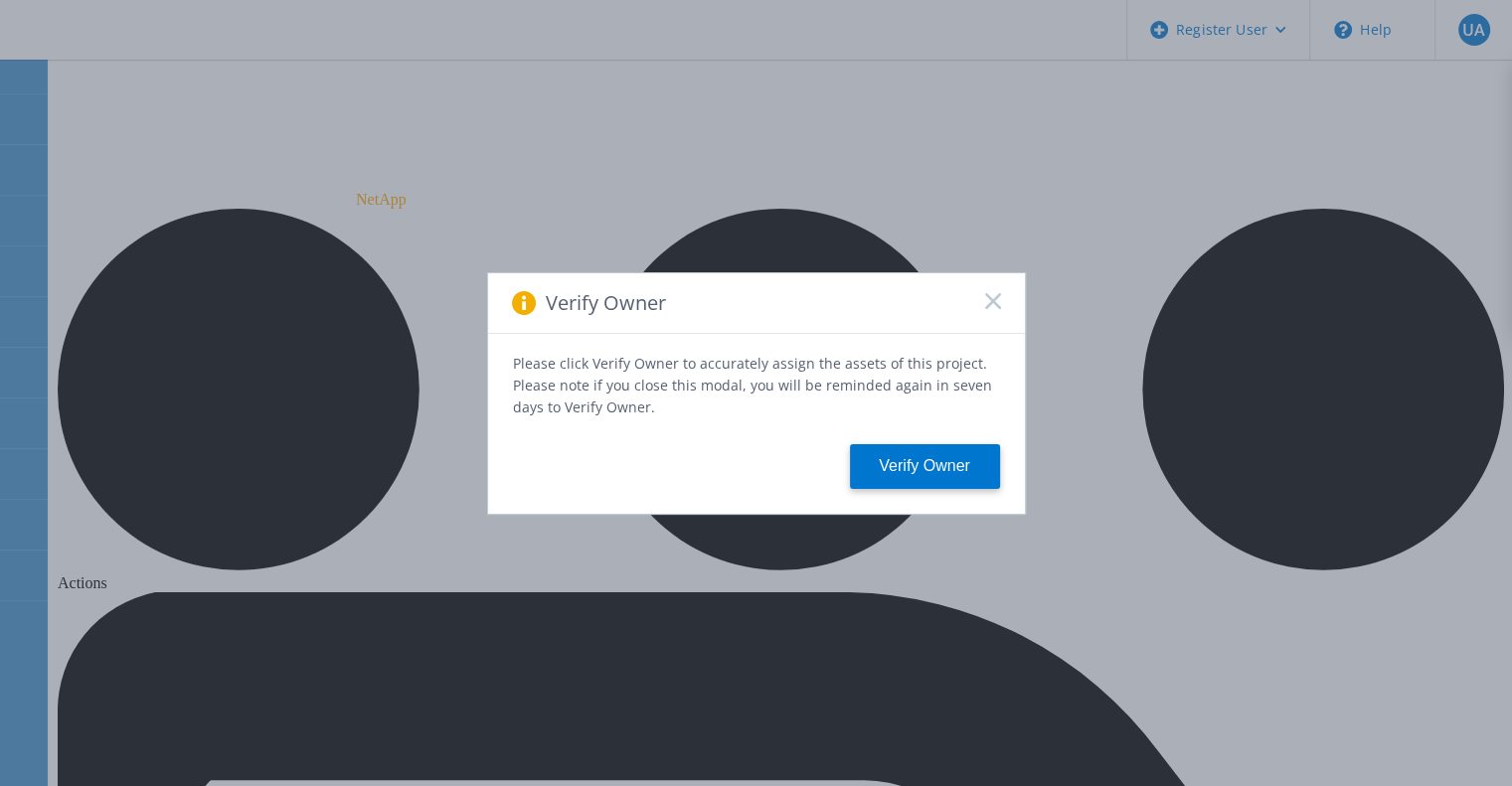 click 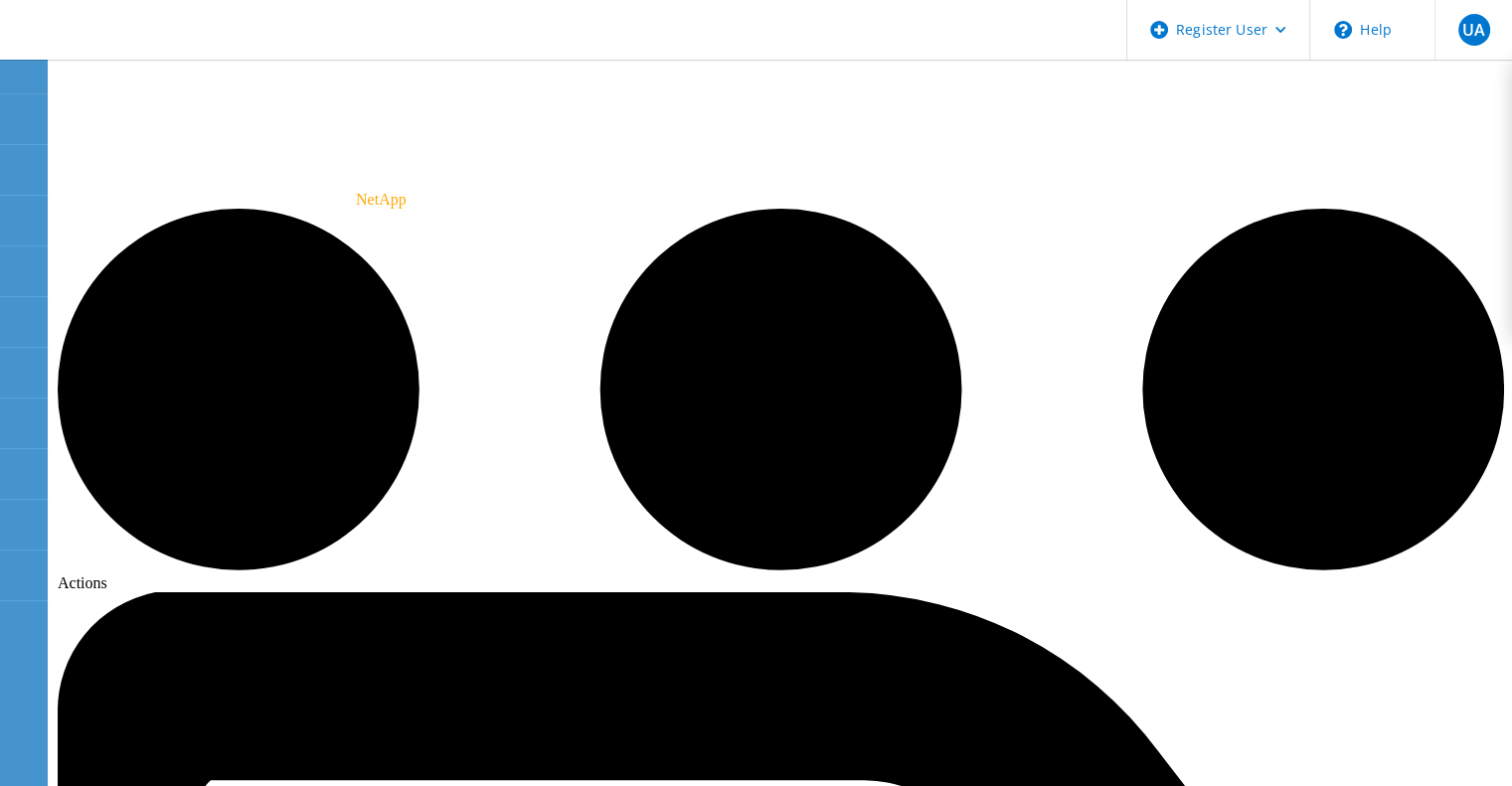 click on "Update" 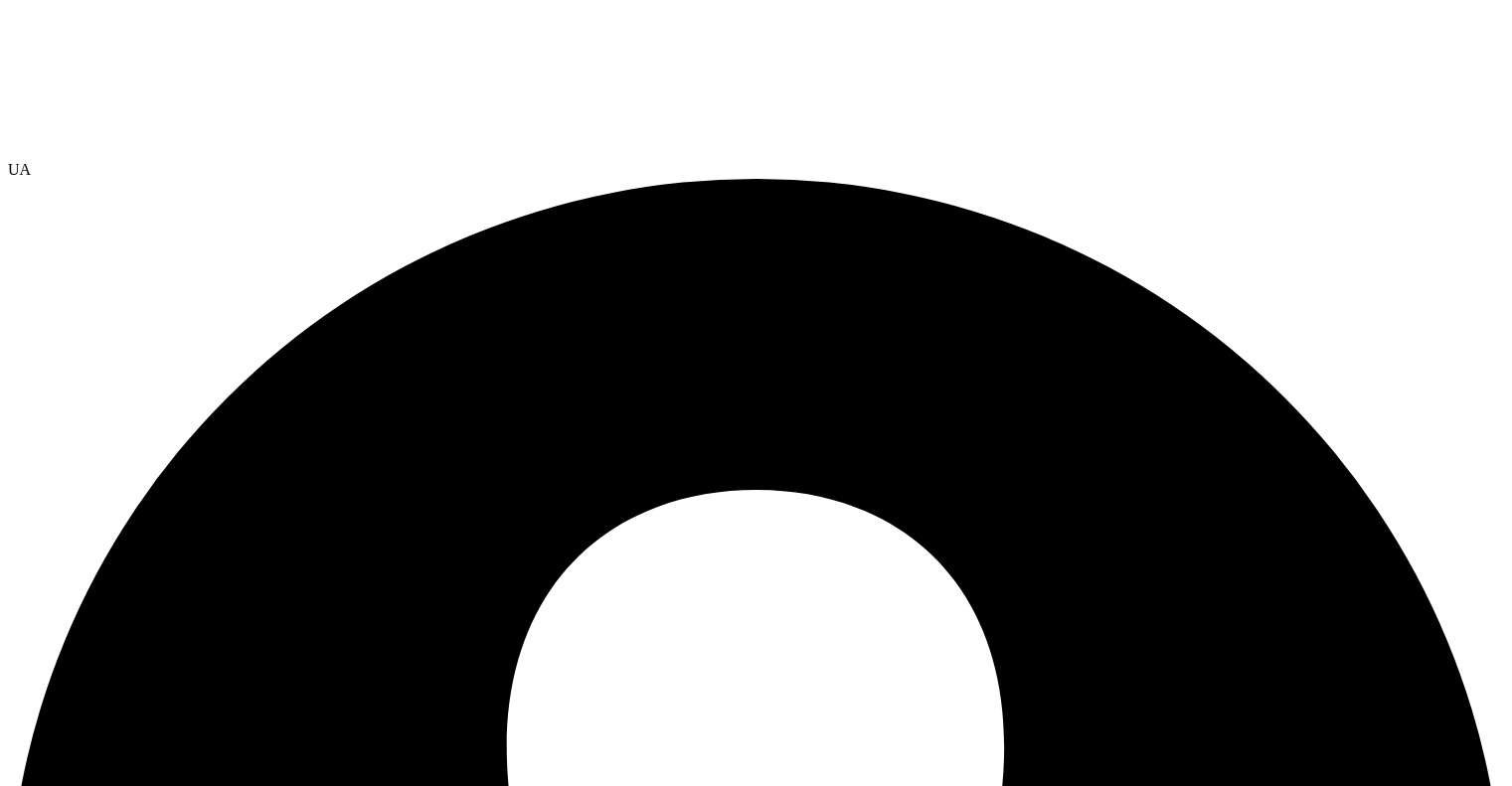 scroll, scrollTop: 0, scrollLeft: 0, axis: both 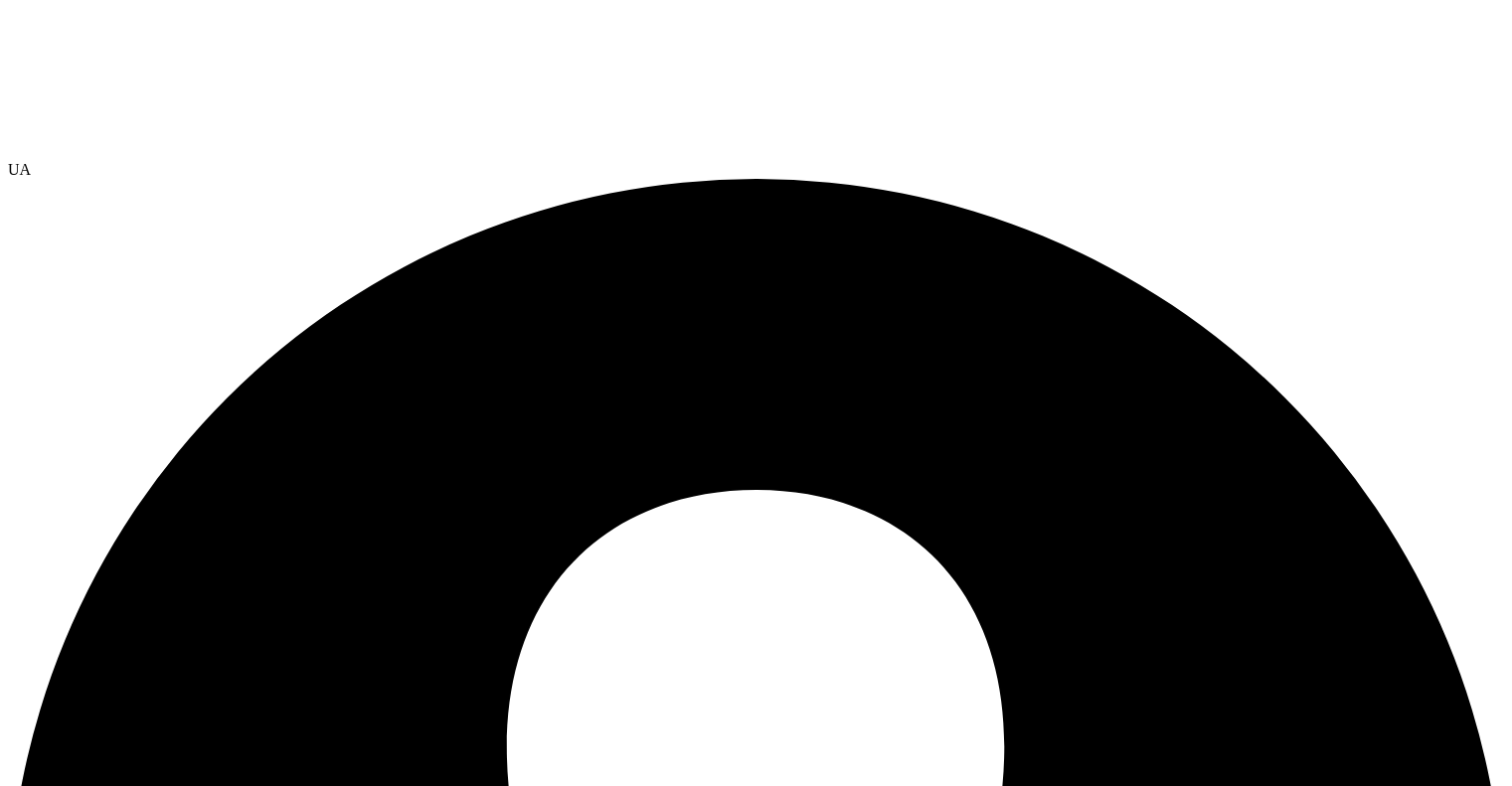 click on "Projects" at bounding box center (756, 7040) 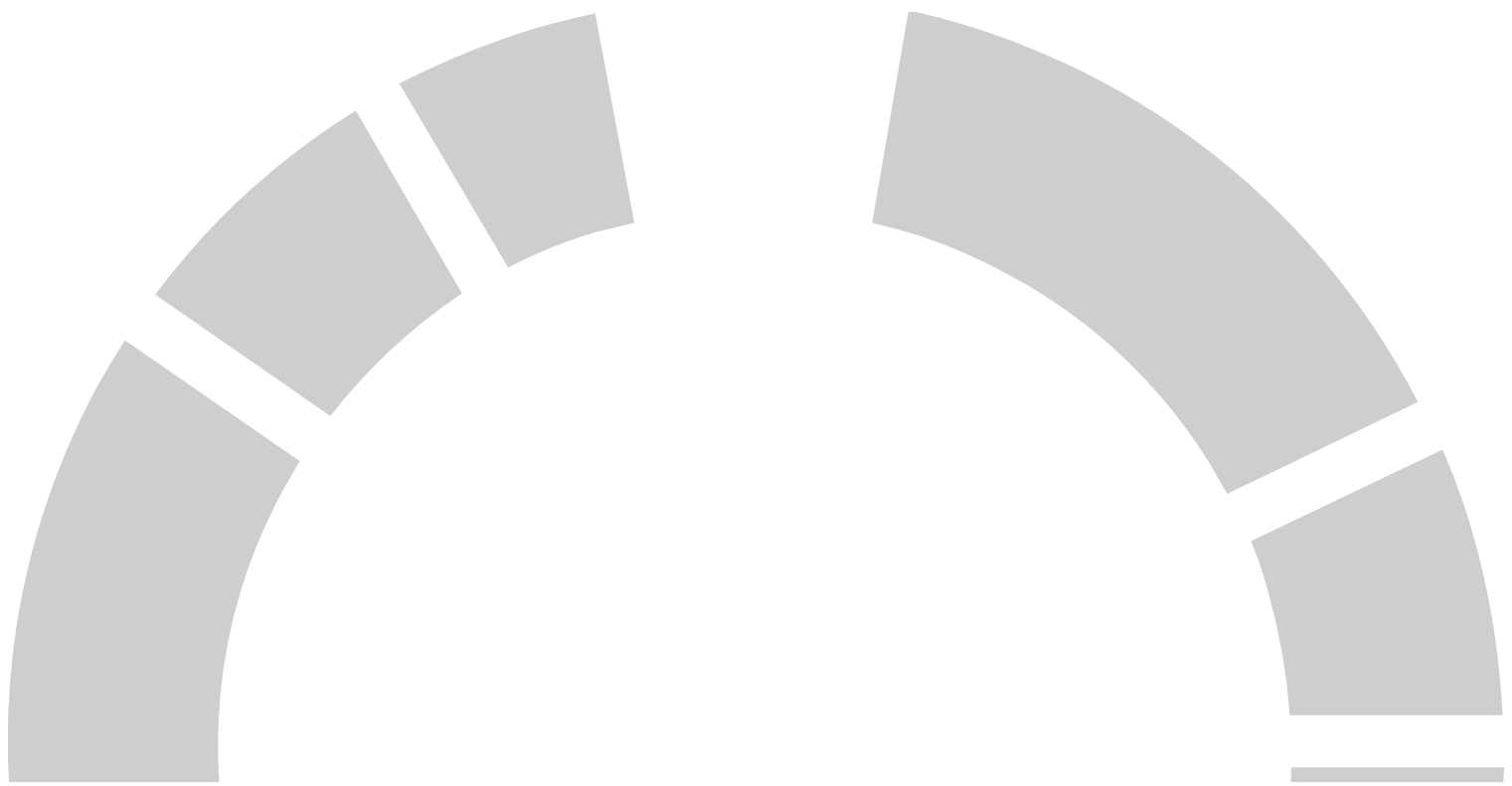 scroll, scrollTop: 0, scrollLeft: 0, axis: both 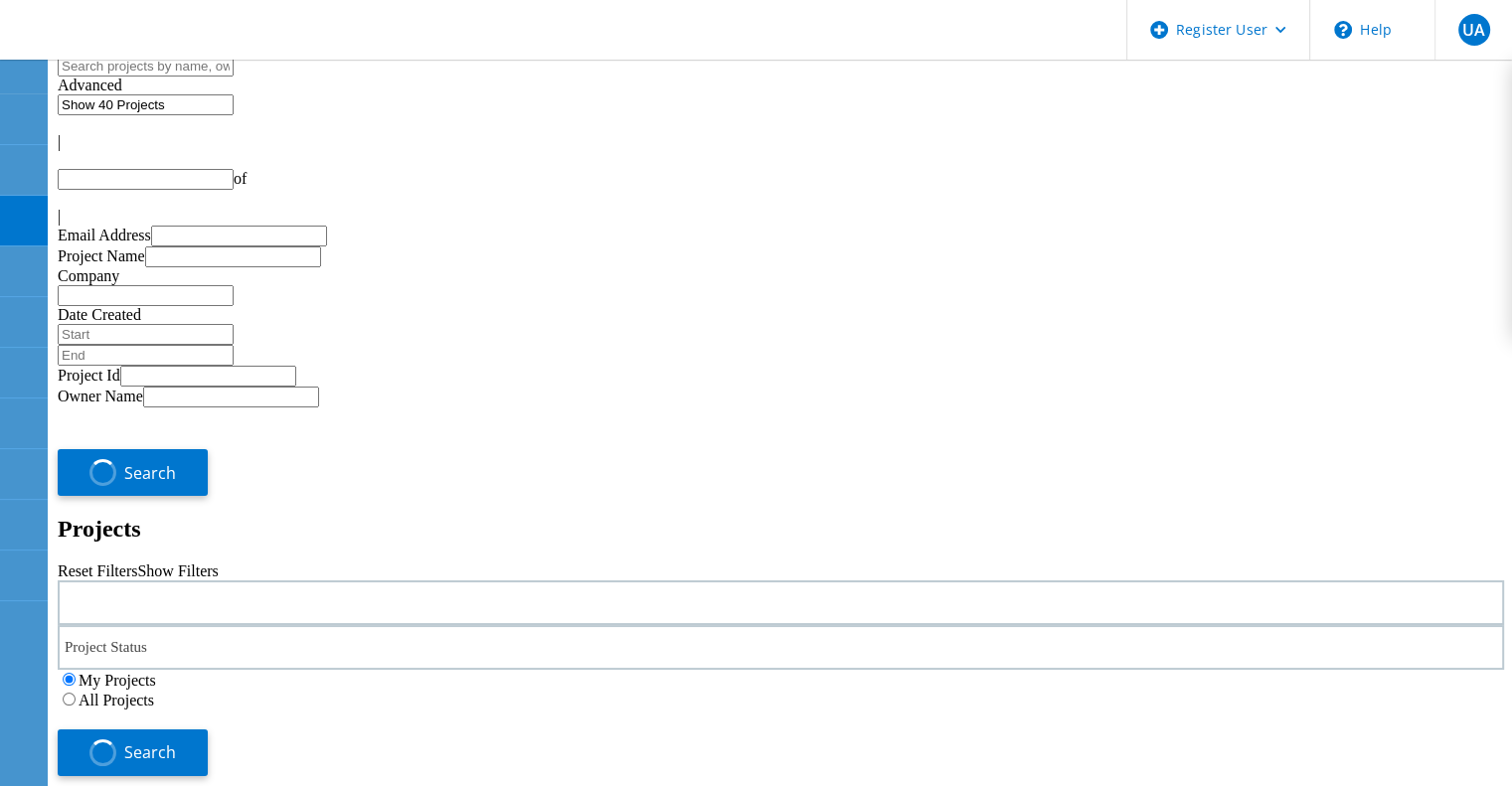 type on "1" 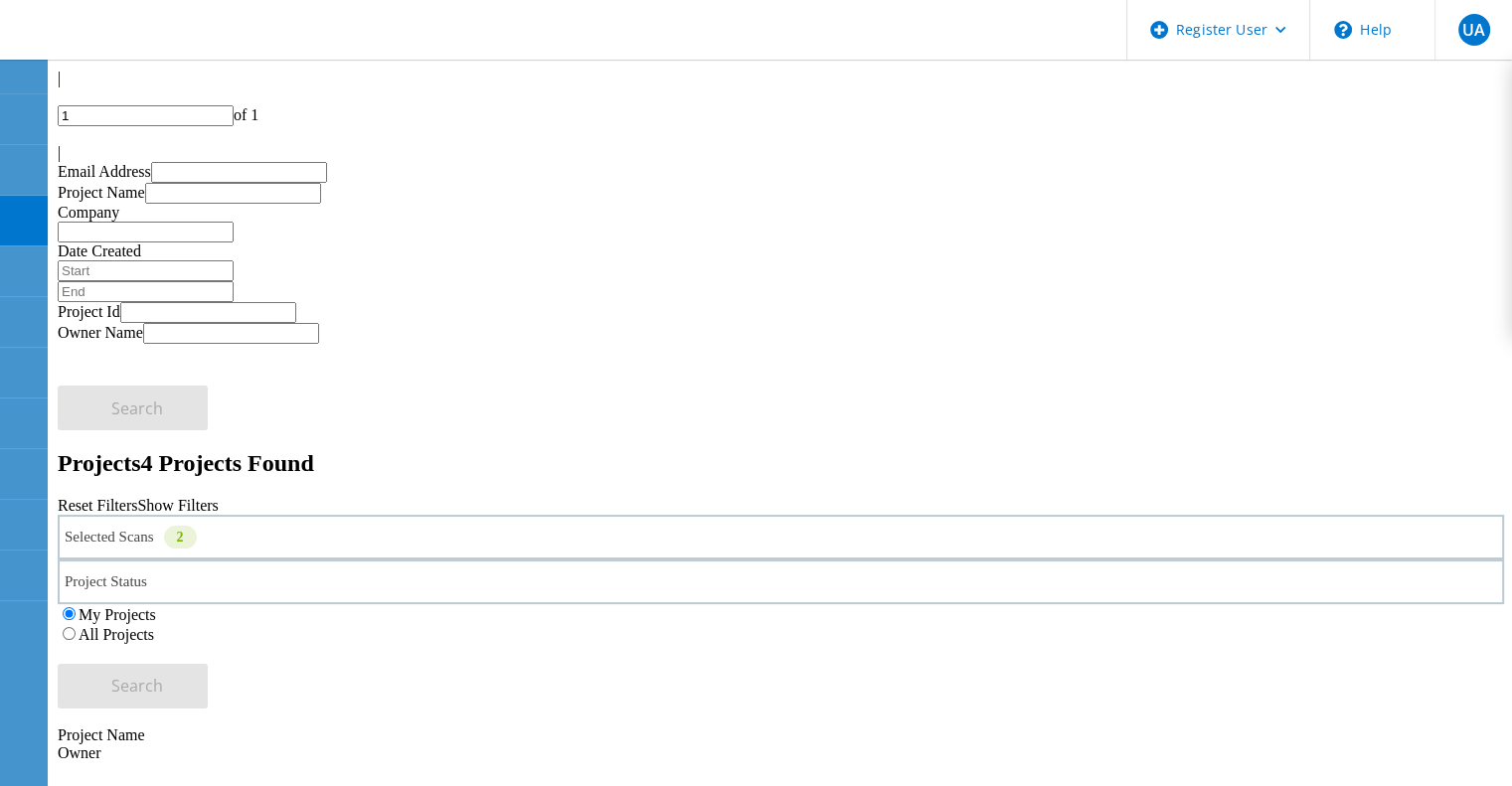 scroll, scrollTop: 65, scrollLeft: 0, axis: vertical 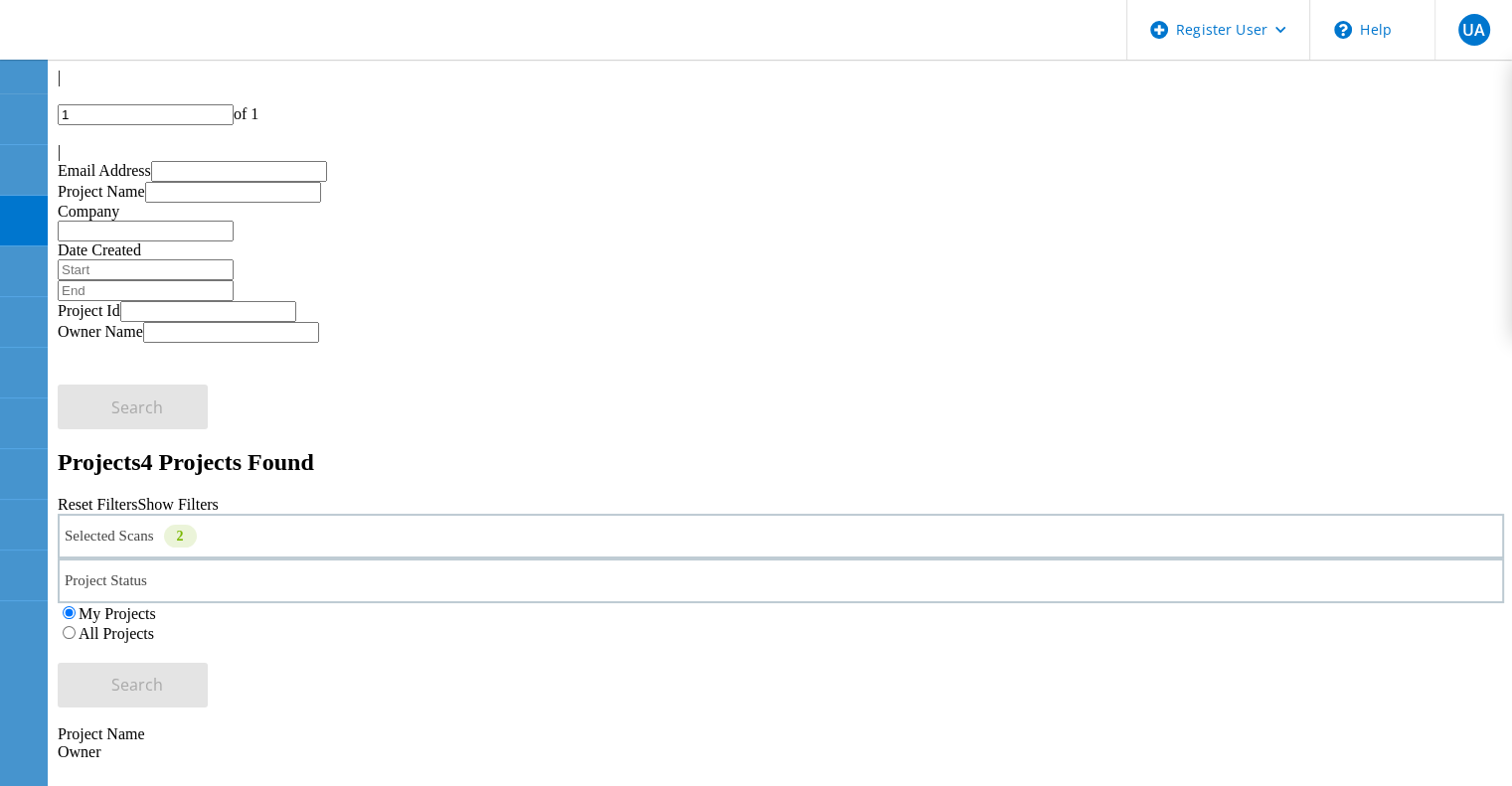 click on "Project ID: 217265" 